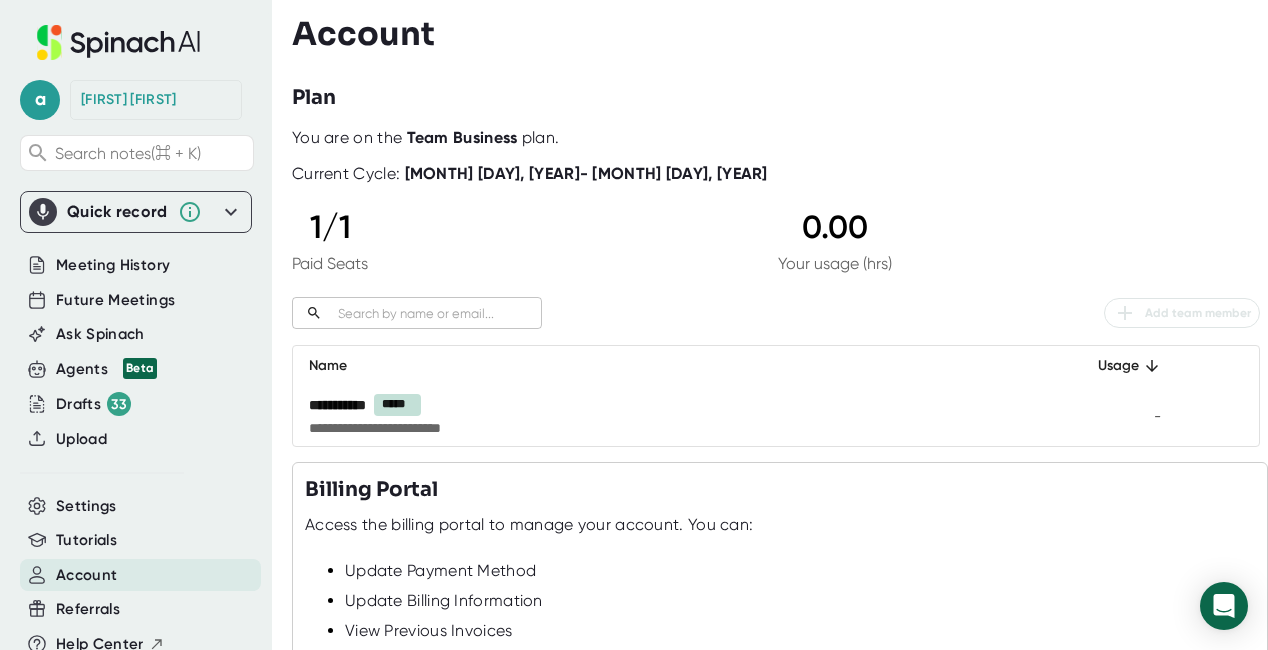scroll, scrollTop: 0, scrollLeft: 0, axis: both 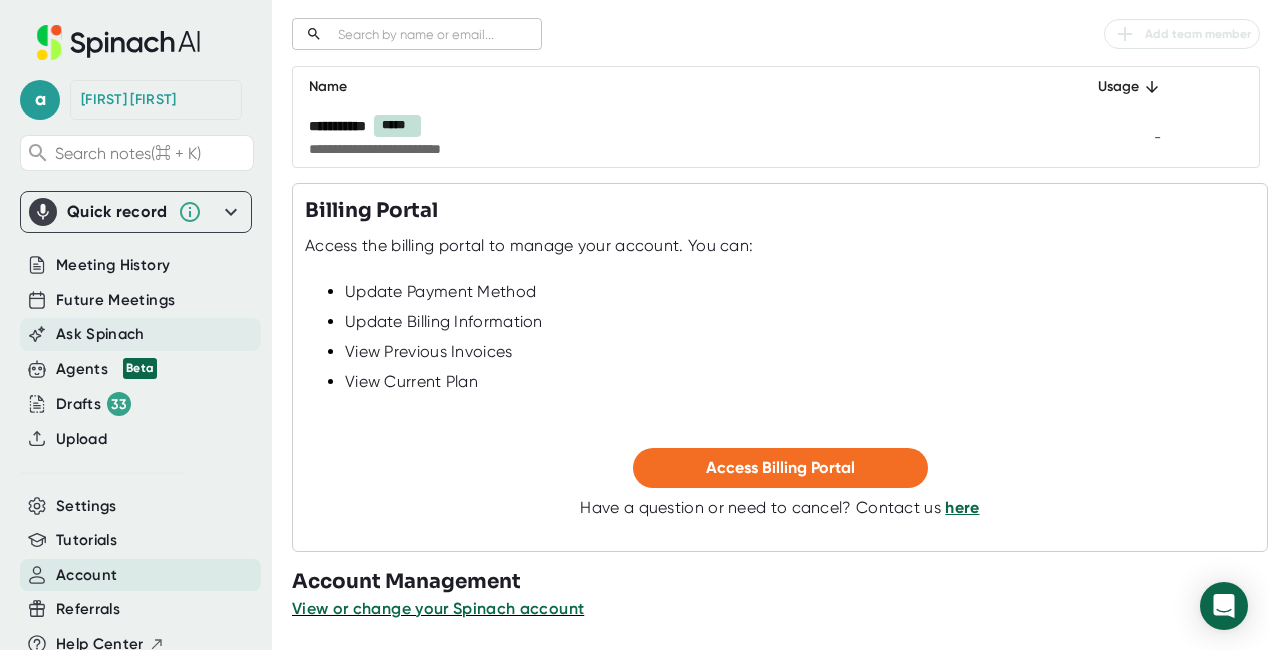 click on "Ask Spinach" at bounding box center [113, 265] 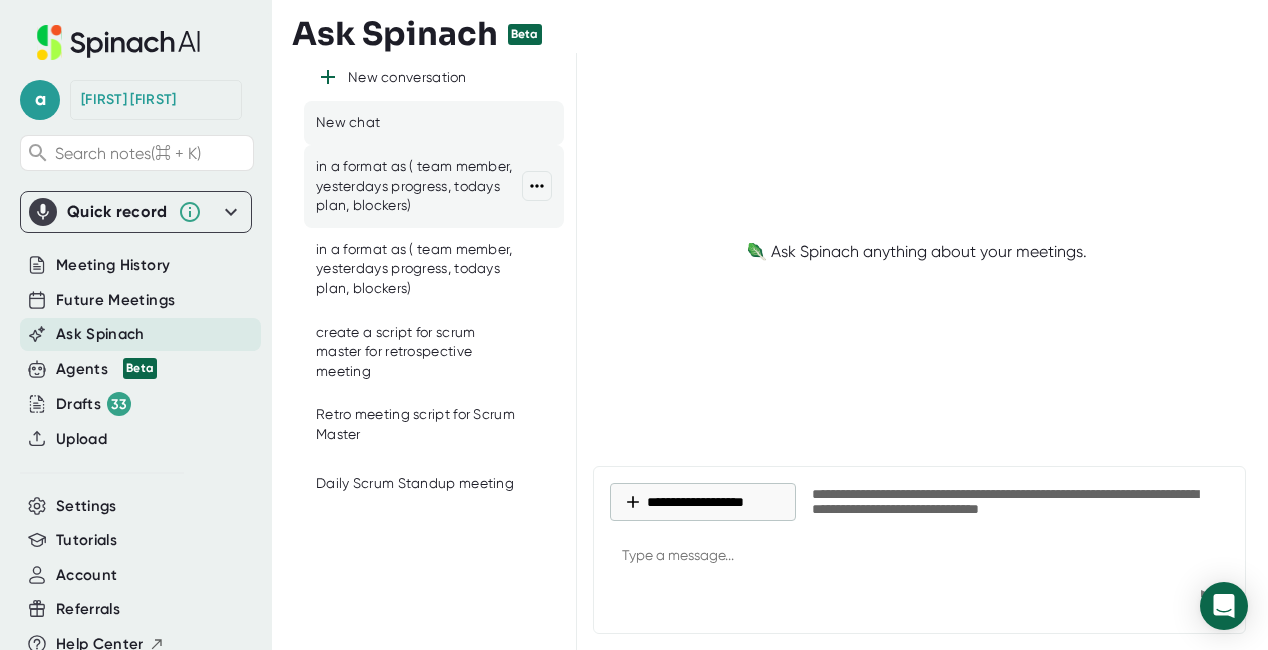 click on "in a format as ( team member, yesterdays progress, todays plan, blockers)" at bounding box center [419, 186] 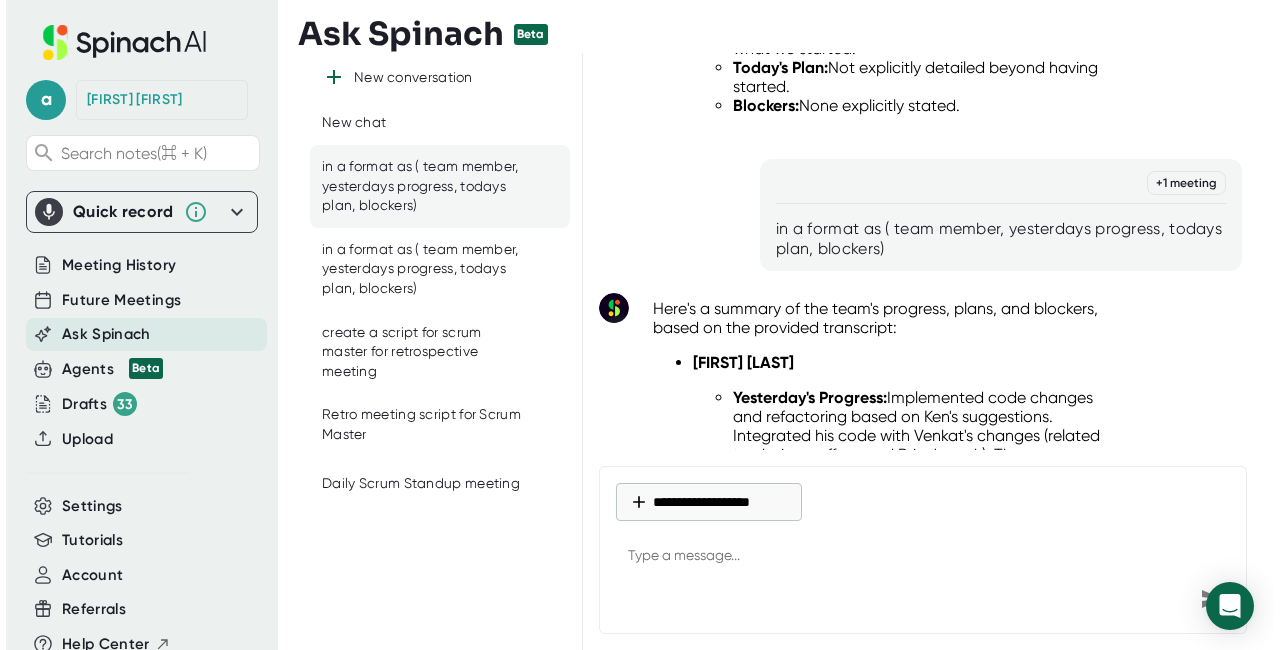 scroll, scrollTop: 1875, scrollLeft: 0, axis: vertical 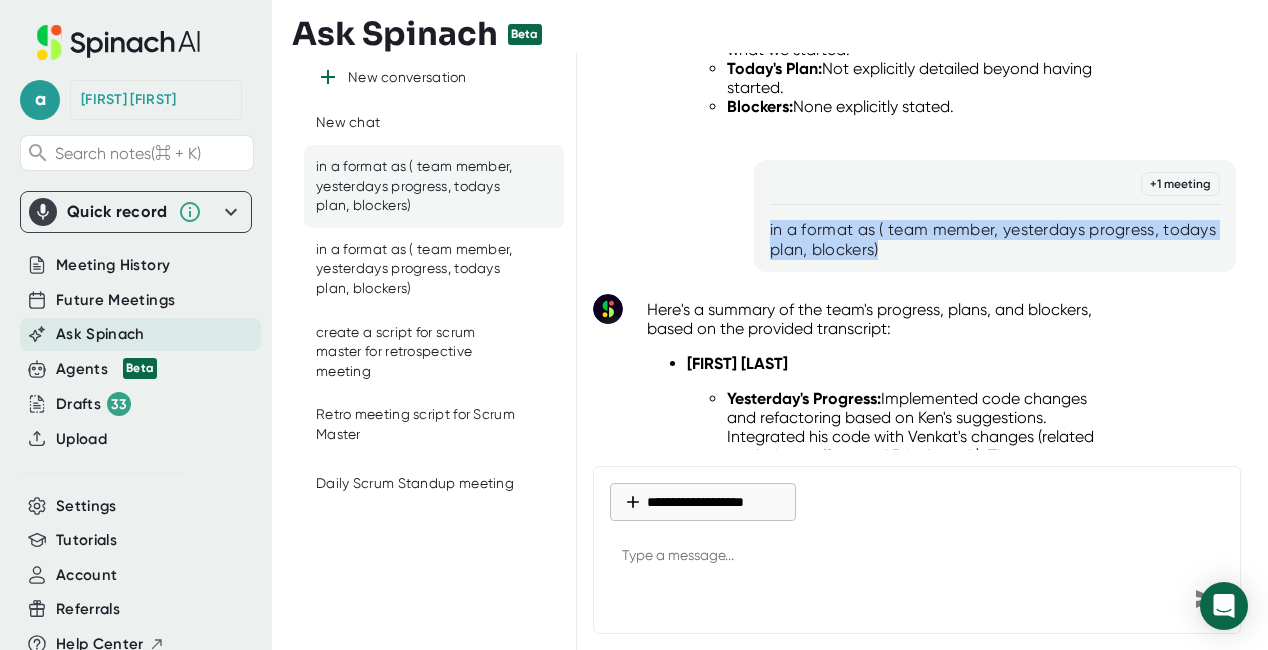 drag, startPoint x: 764, startPoint y: 254, endPoint x: 963, endPoint y: 281, distance: 200.8233 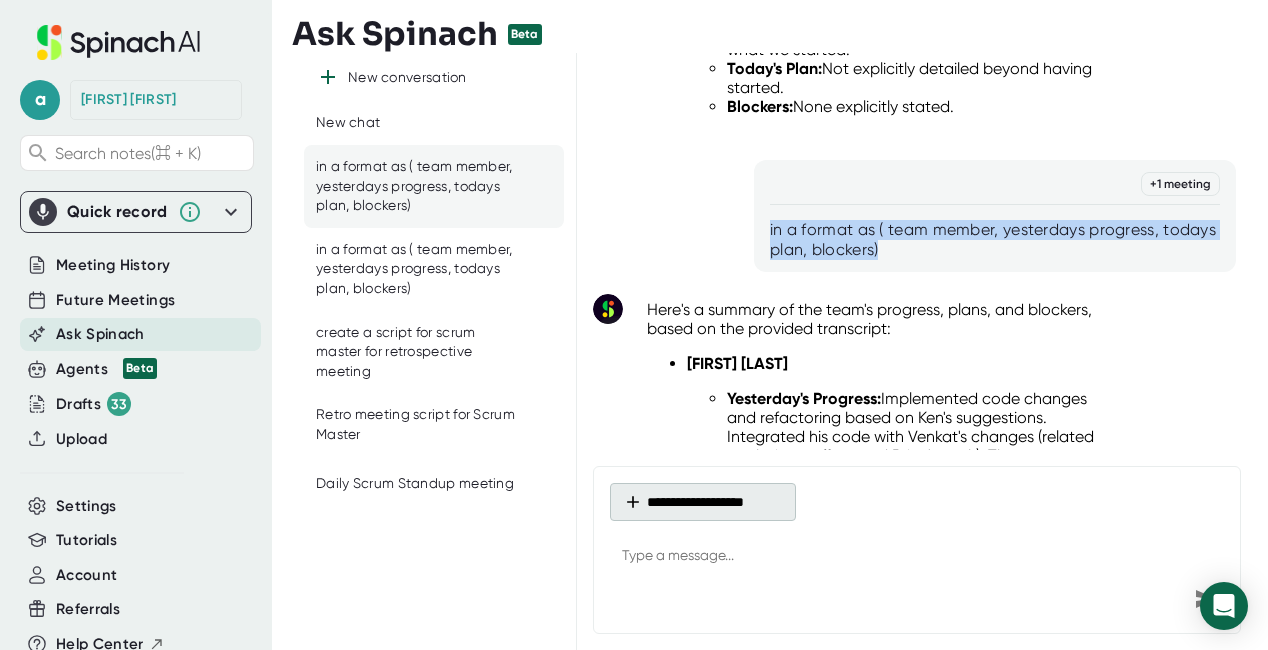 click at bounding box center (633, 502) 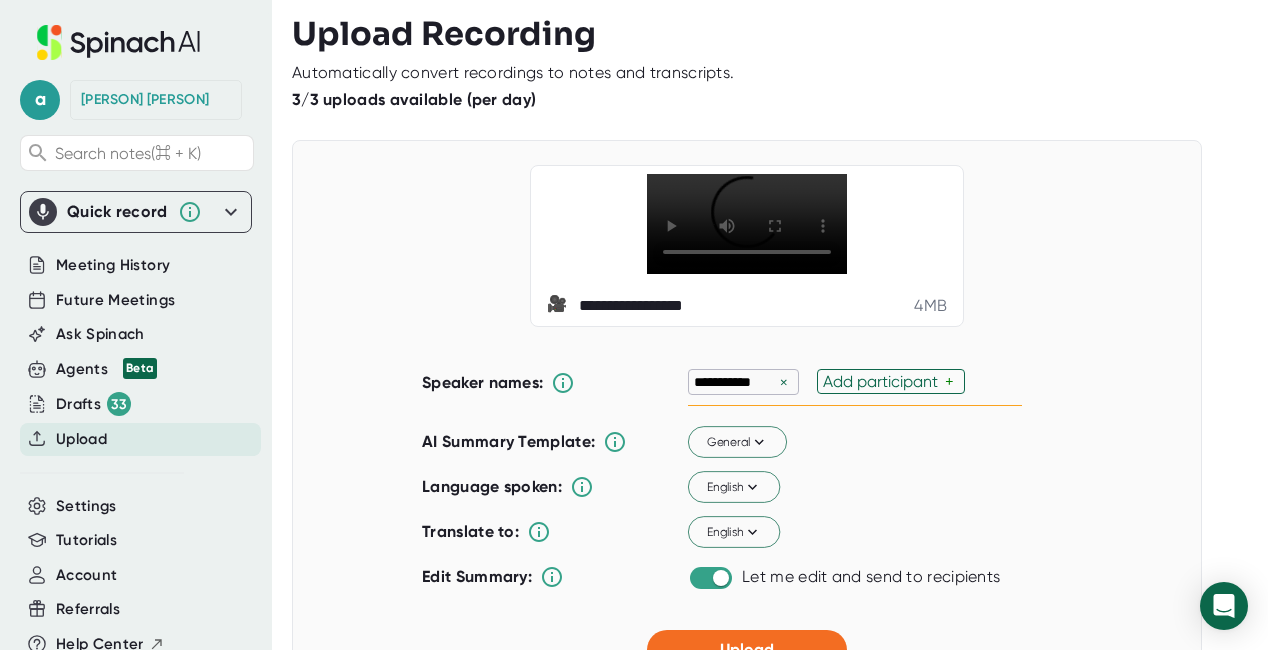 scroll, scrollTop: 0, scrollLeft: 0, axis: both 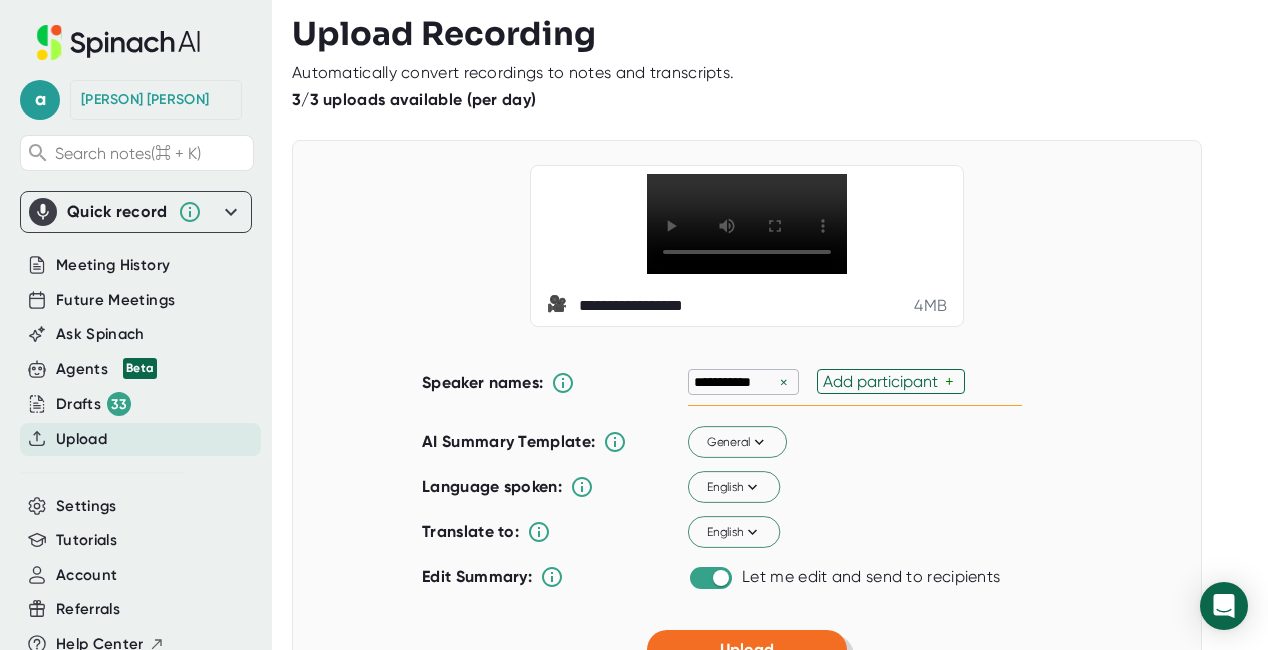 click on "Upload" at bounding box center (747, 650) 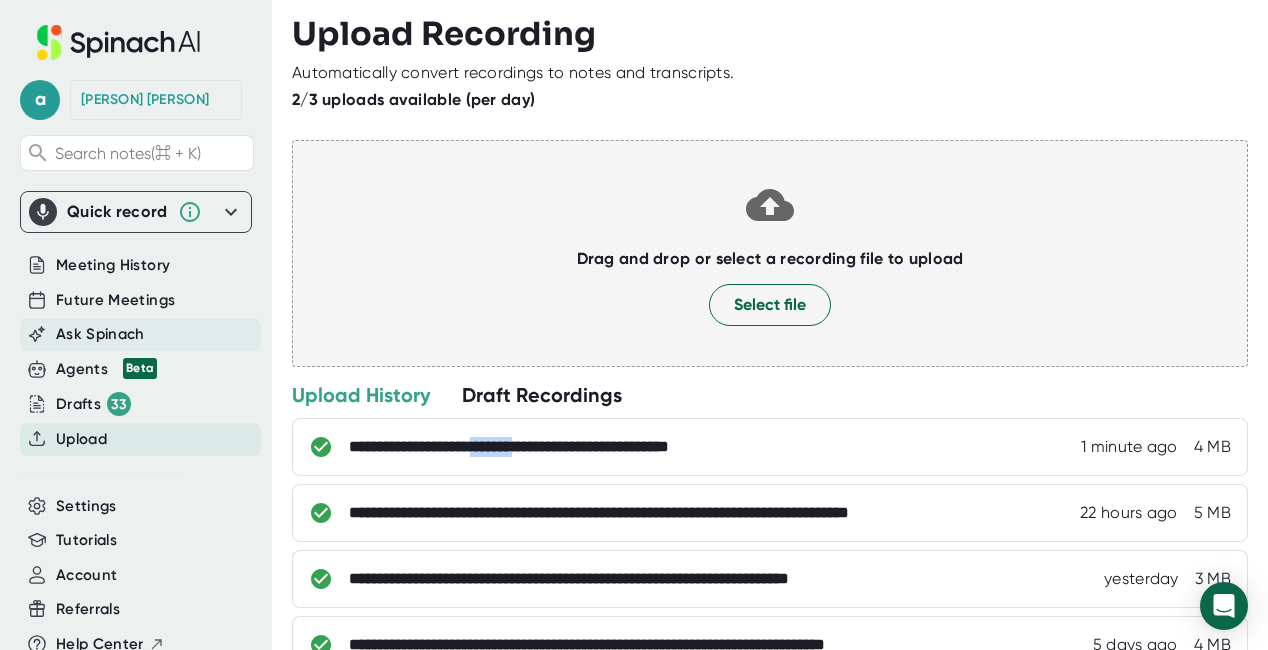 click on "Ask Spinach" at bounding box center [113, 265] 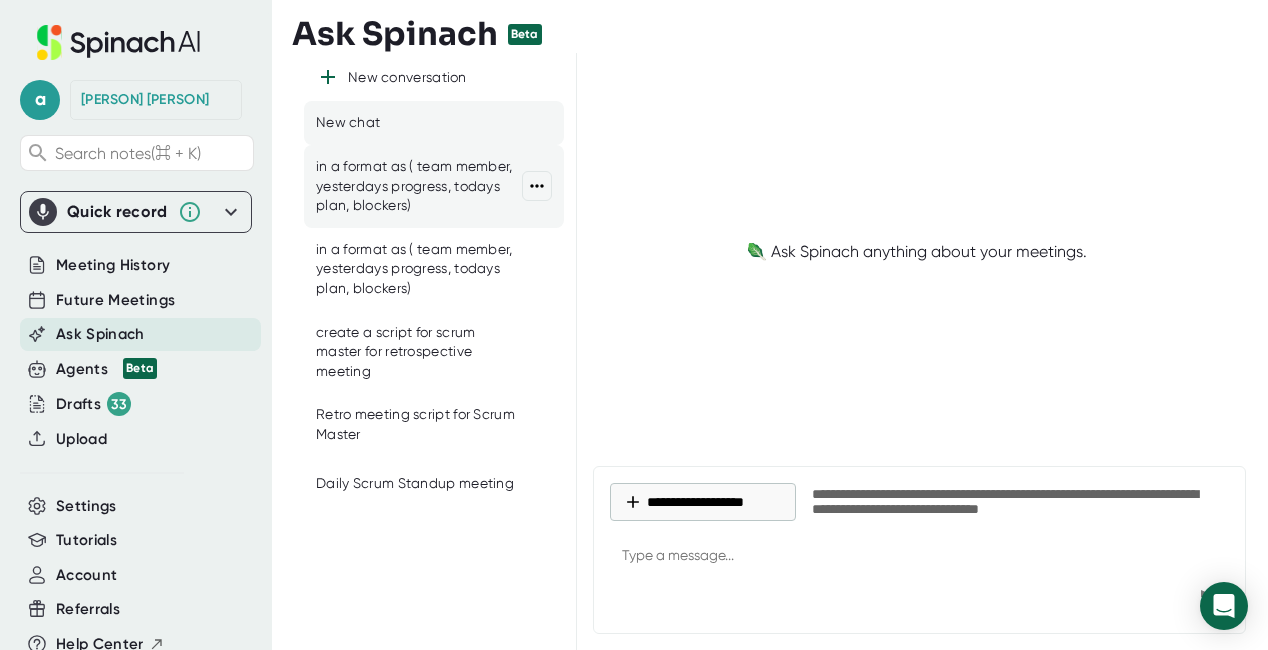 click on "in a format as ( team member, yesterdays progress, todays plan, blockers)" at bounding box center [419, 186] 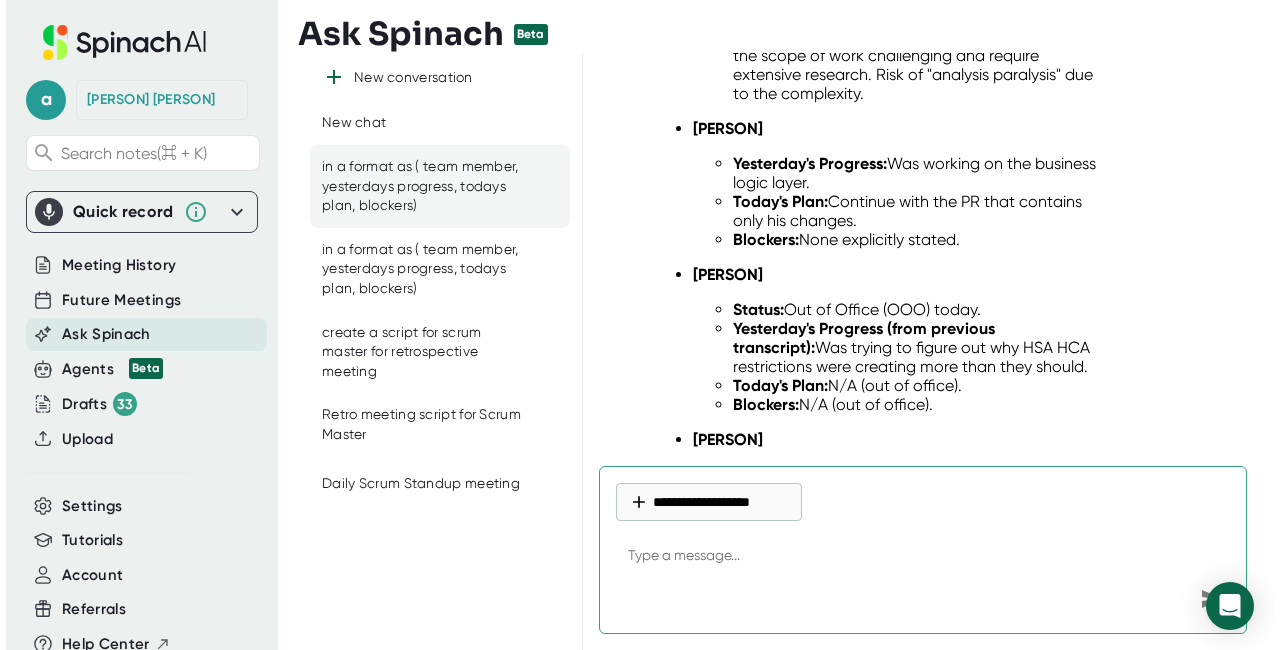 scroll, scrollTop: 4036, scrollLeft: 0, axis: vertical 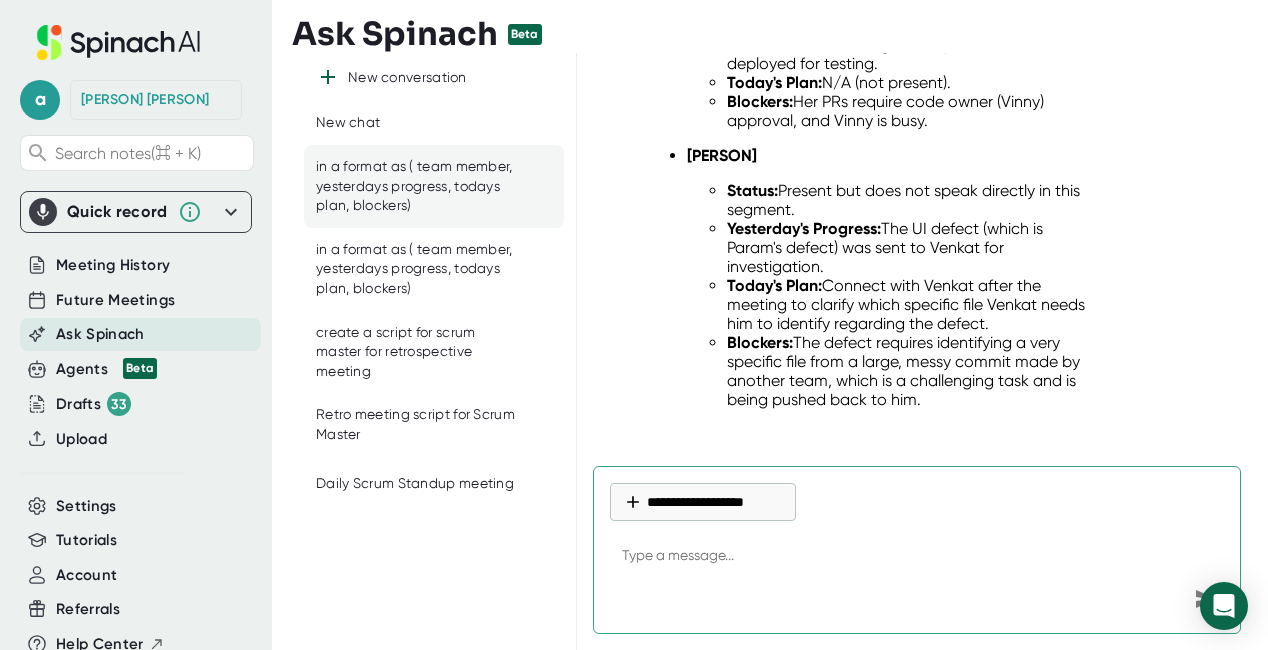 paste on "in a format as ( team member, yesterdays progress, todays plan, blockers)" 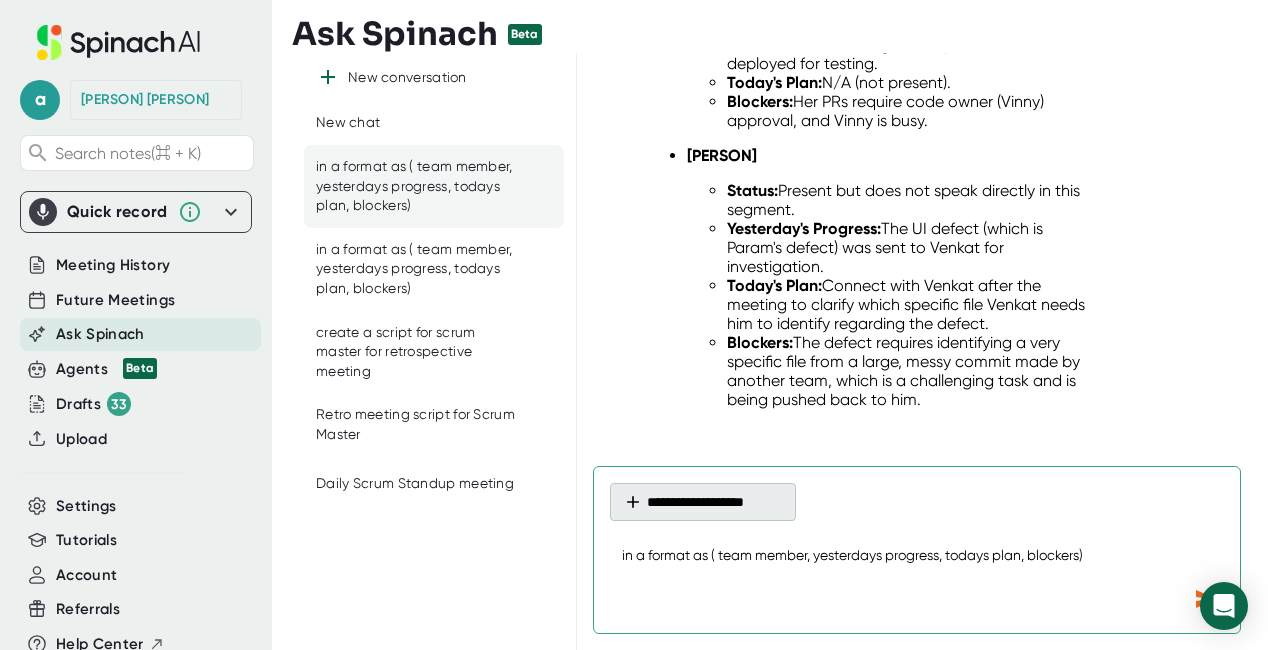 type on "in a format as ( team member, yesterdays progress, todays plan, blockers)" 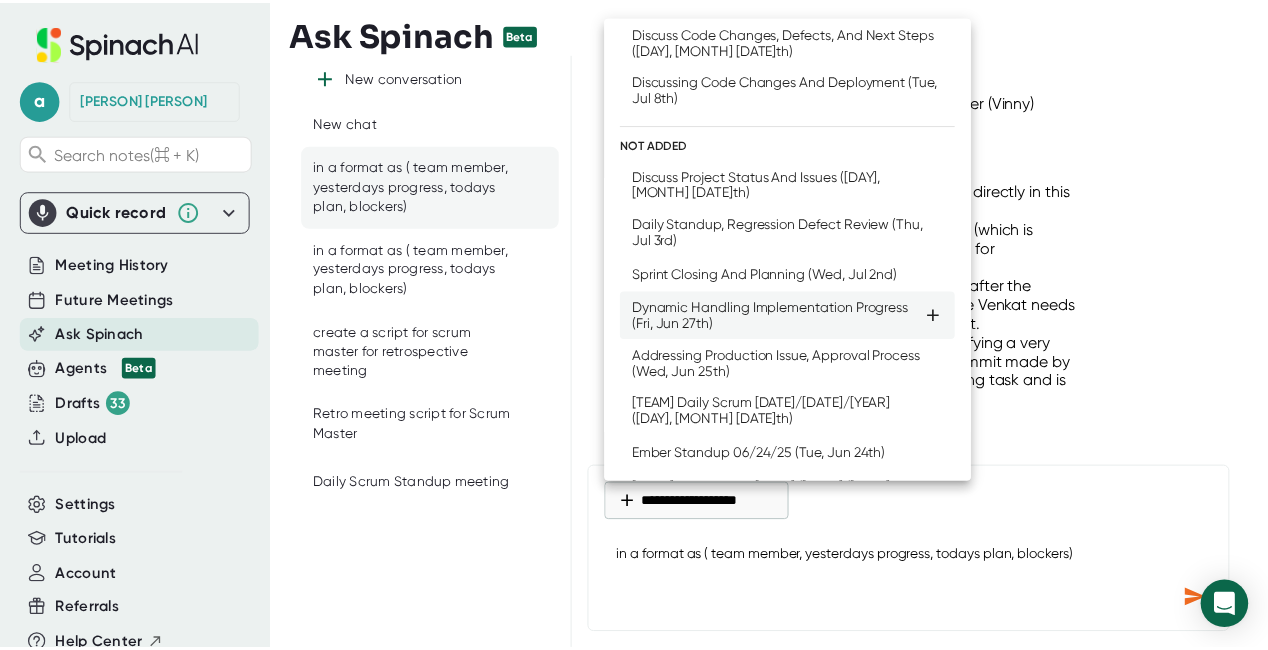 scroll, scrollTop: 0, scrollLeft: 0, axis: both 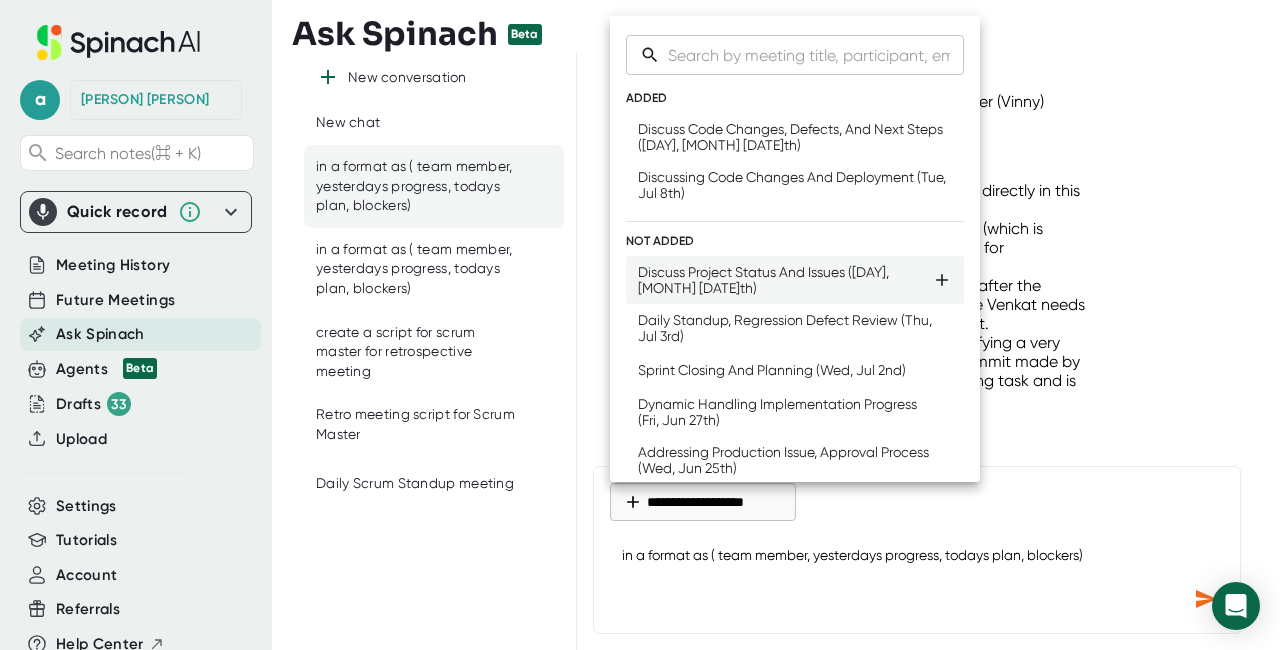 click on "Discuss Project Status And Issues ([DAY], [MONTH] [DATE]th)" at bounding box center (785, 280) 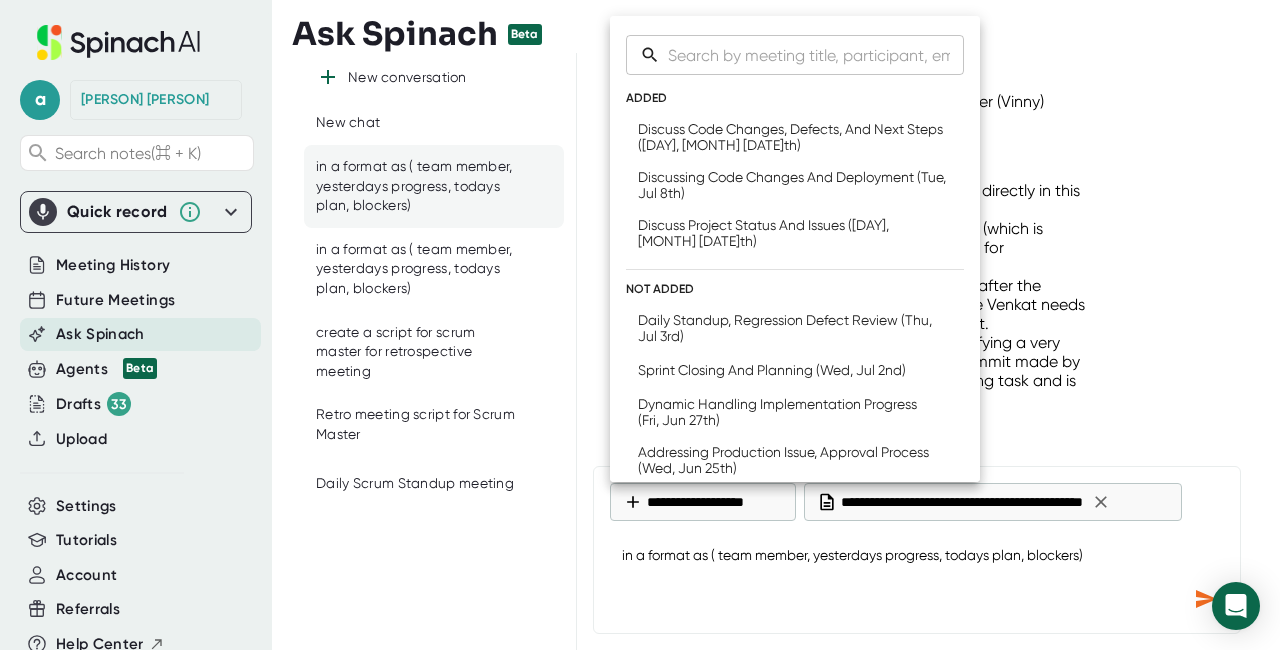 click at bounding box center (640, 325) 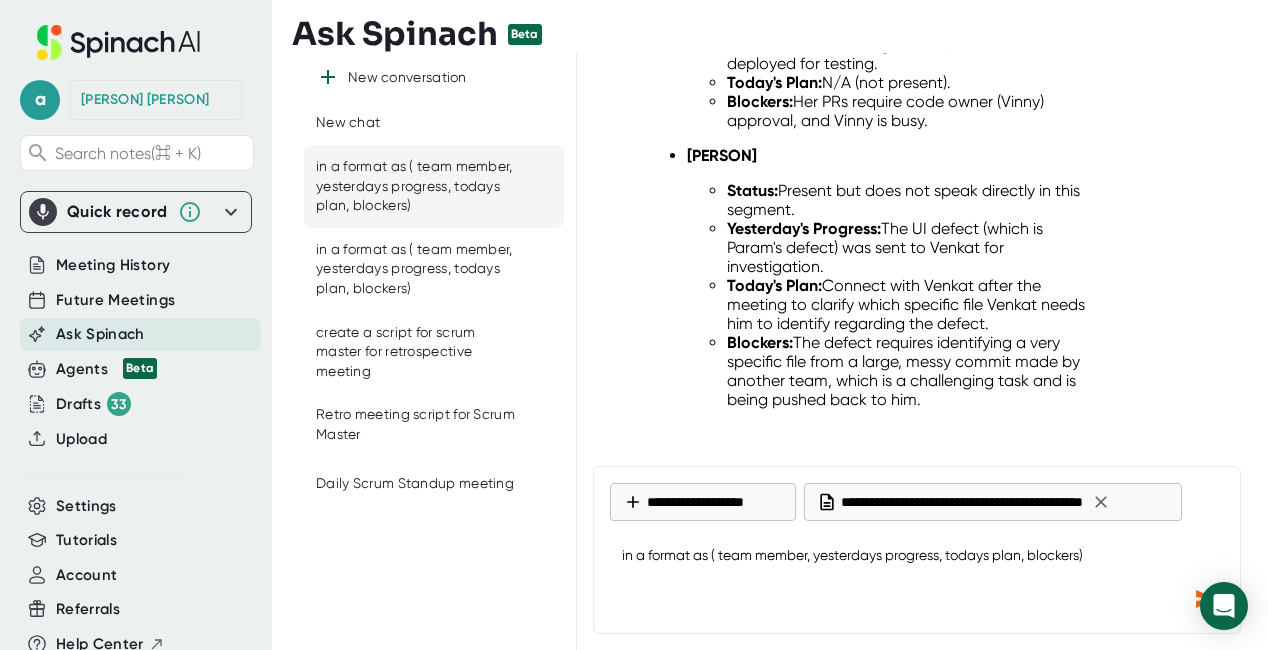 click at bounding box center (1206, 599) 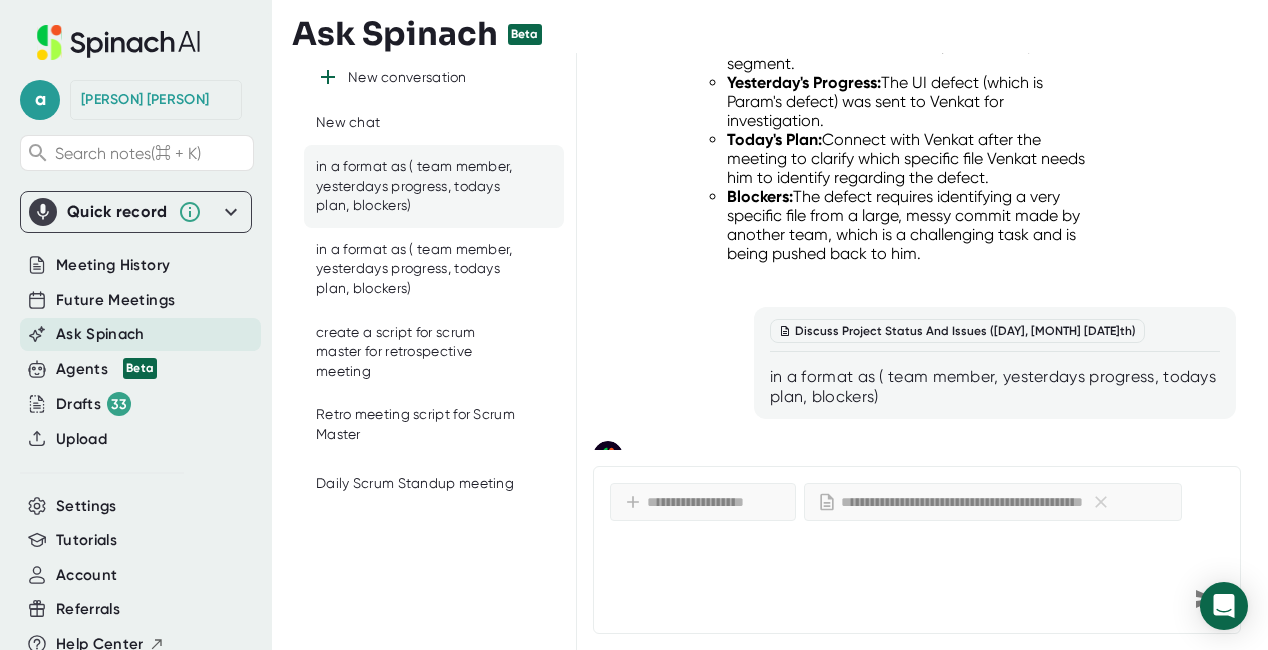 scroll, scrollTop: 4247, scrollLeft: 0, axis: vertical 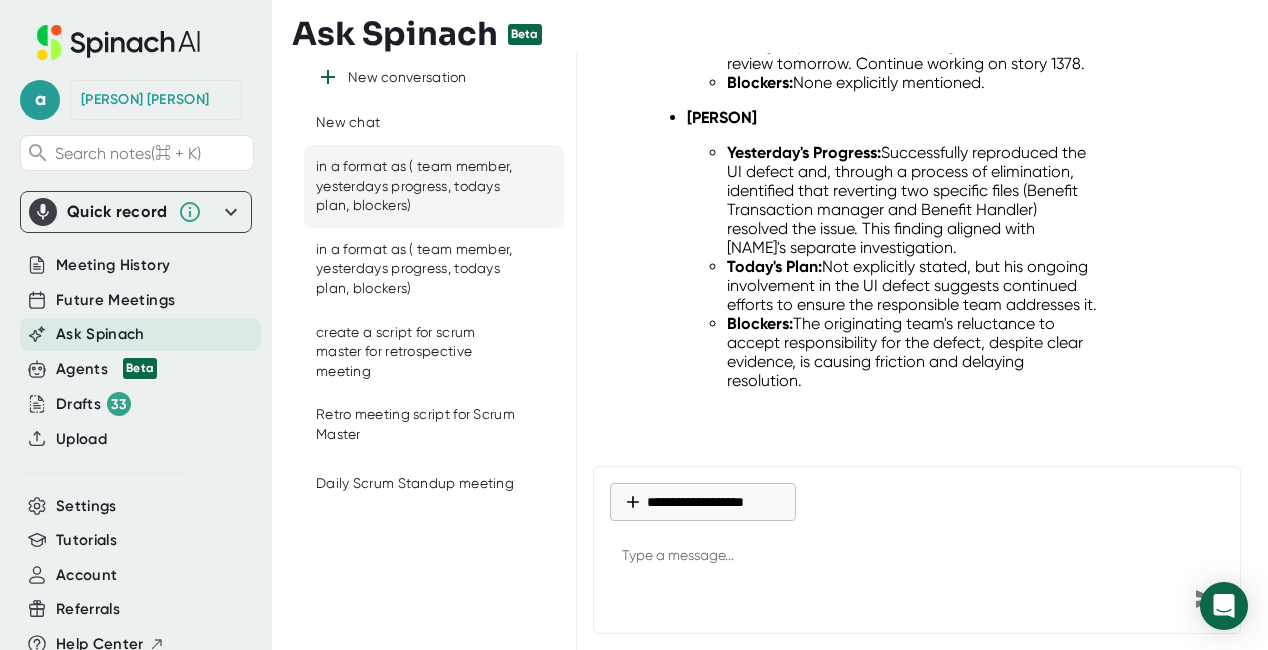 drag, startPoint x: 708, startPoint y: 286, endPoint x: 880, endPoint y: 410, distance: 212.03773 